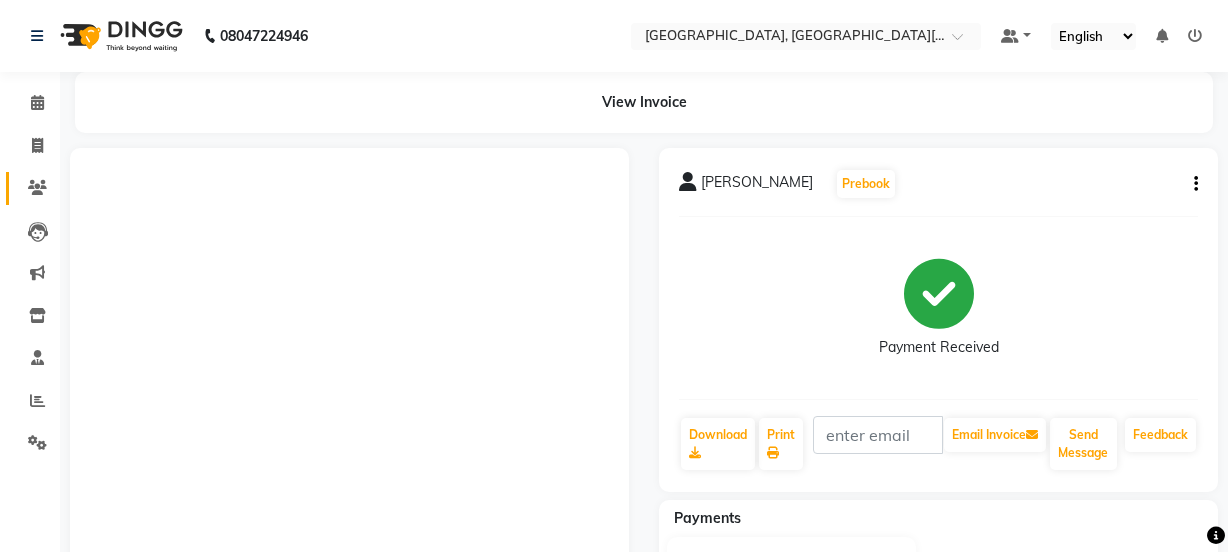 scroll, scrollTop: 0, scrollLeft: 0, axis: both 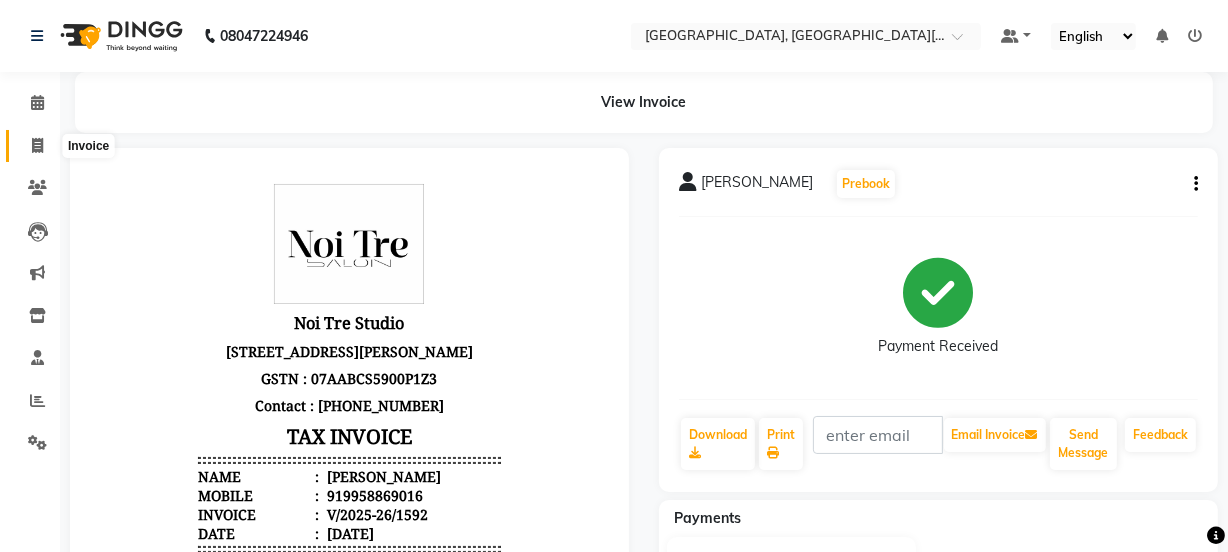 click 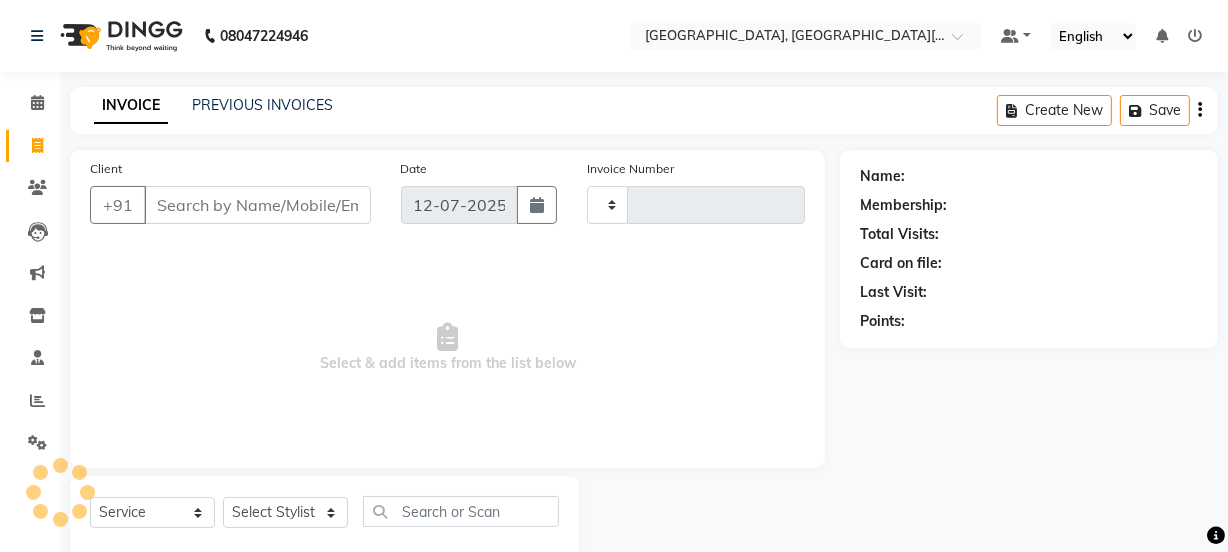 scroll, scrollTop: 50, scrollLeft: 0, axis: vertical 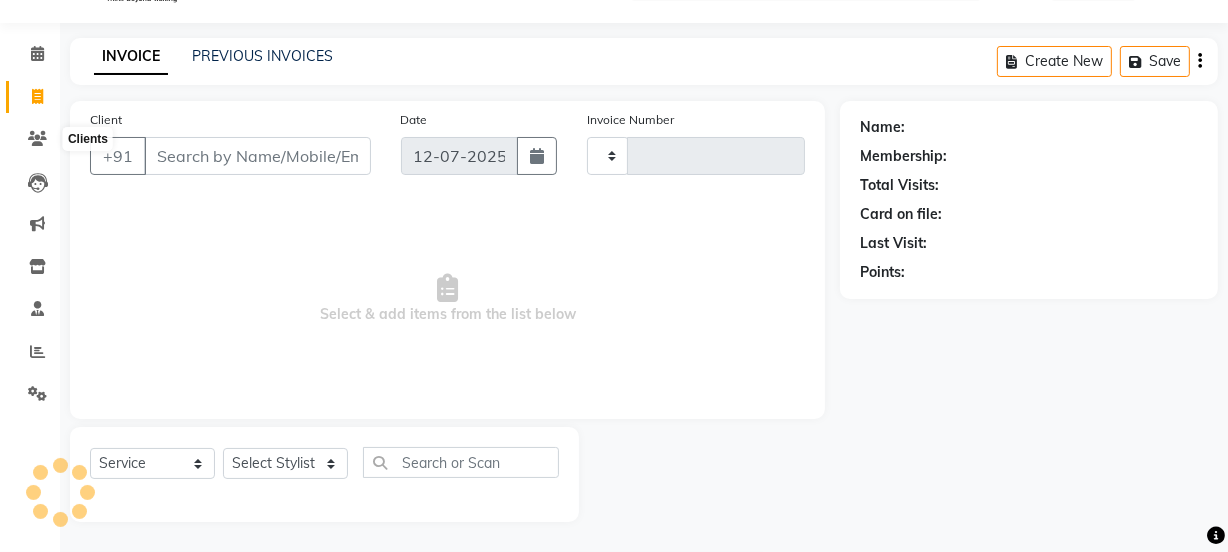 type on "1593" 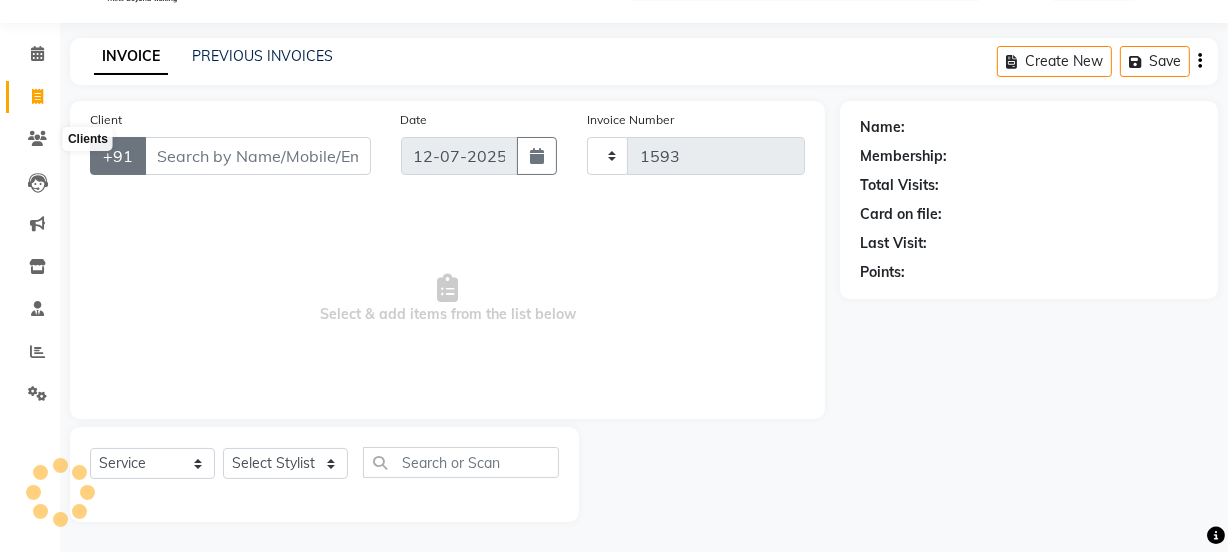select on "4884" 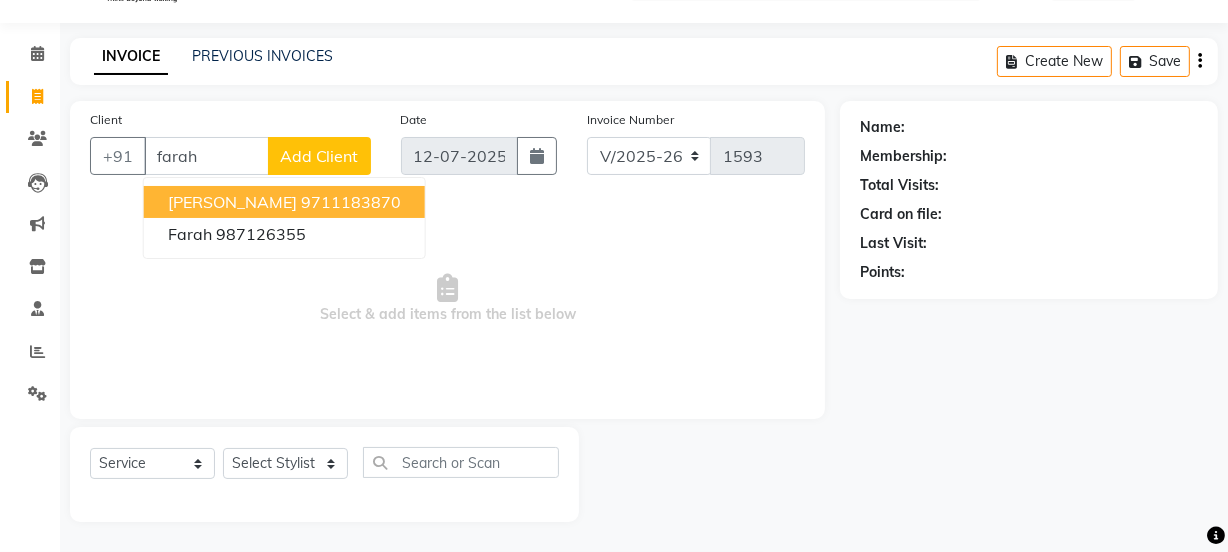 click on "[PERSON_NAME]" at bounding box center (232, 202) 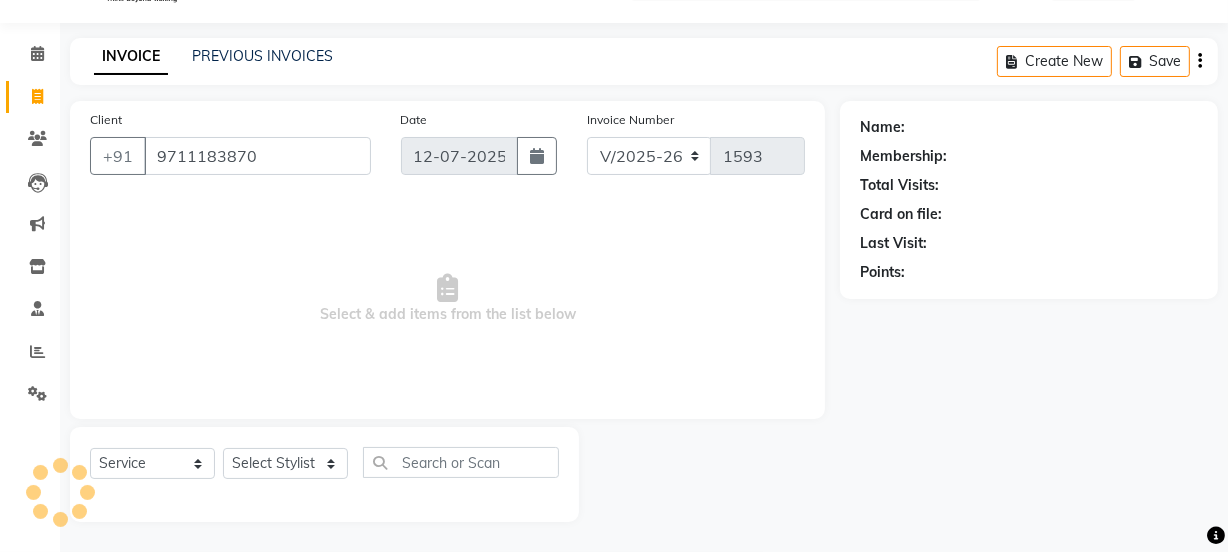 type on "9711183870" 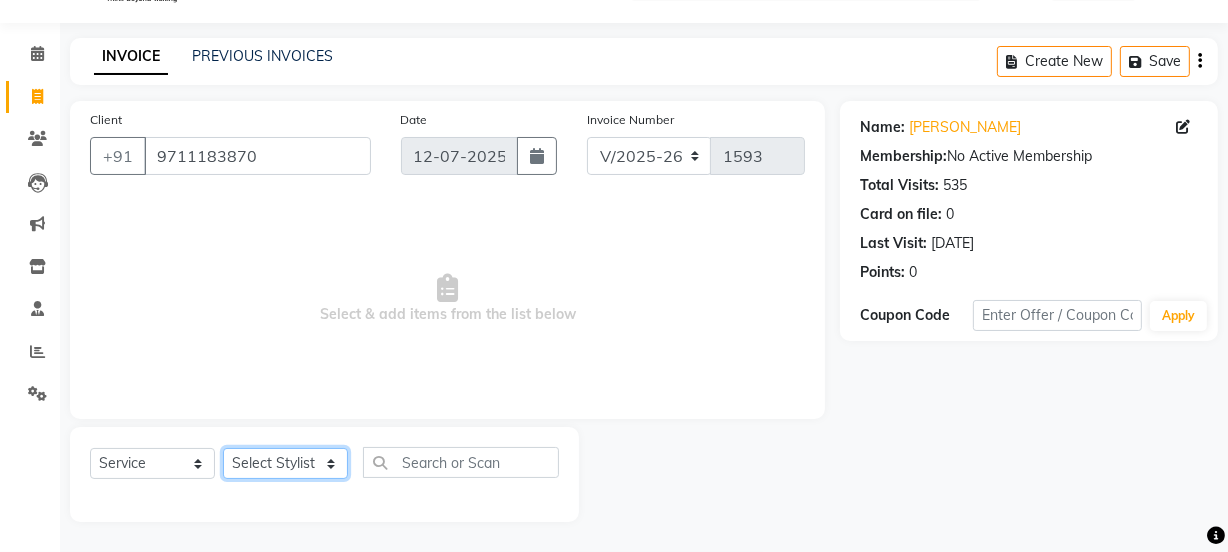 click on "Select Stylist [PERSON_NAME] [PERSON_NAME] GAURAV [PERSON_NAME] Manager [PERSON_NAME] [PERSON_NAME] POOJA [PERSON_NAME] [PERSON_NAME]  [PERSON_NAME] [PERSON_NAME]" 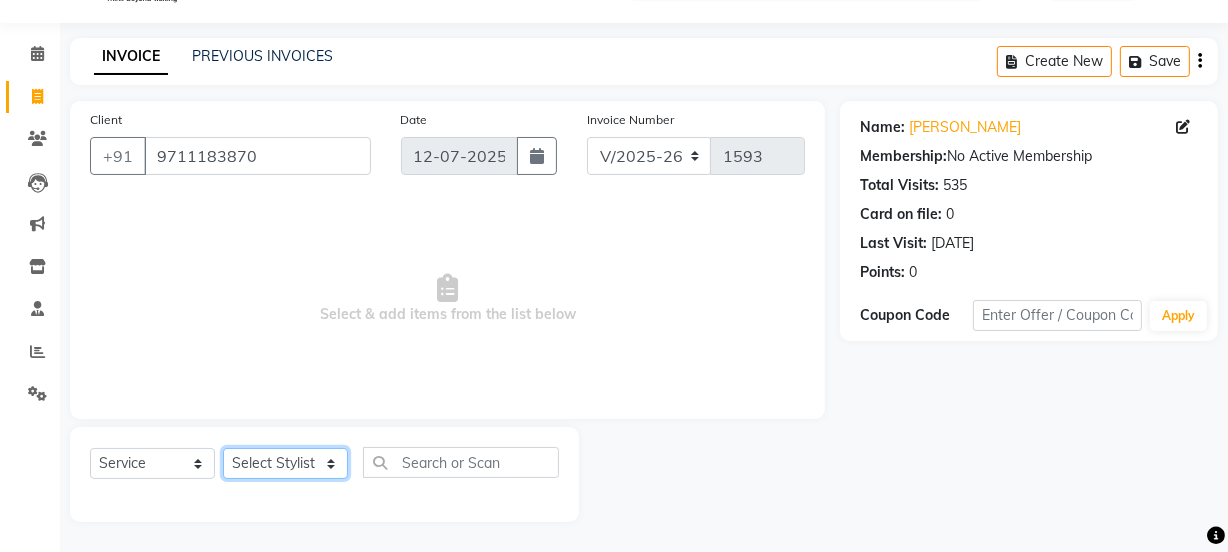 select on "30888" 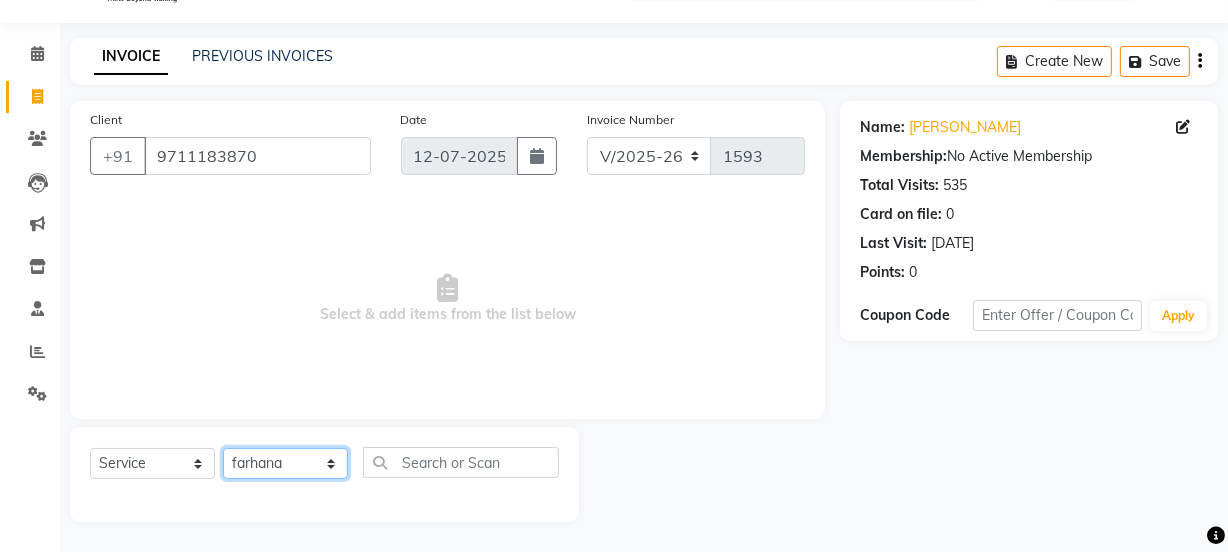 click on "Select Stylist [PERSON_NAME] [PERSON_NAME] GAURAV [PERSON_NAME] Manager [PERSON_NAME] [PERSON_NAME] POOJA [PERSON_NAME] [PERSON_NAME]  [PERSON_NAME] [PERSON_NAME]" 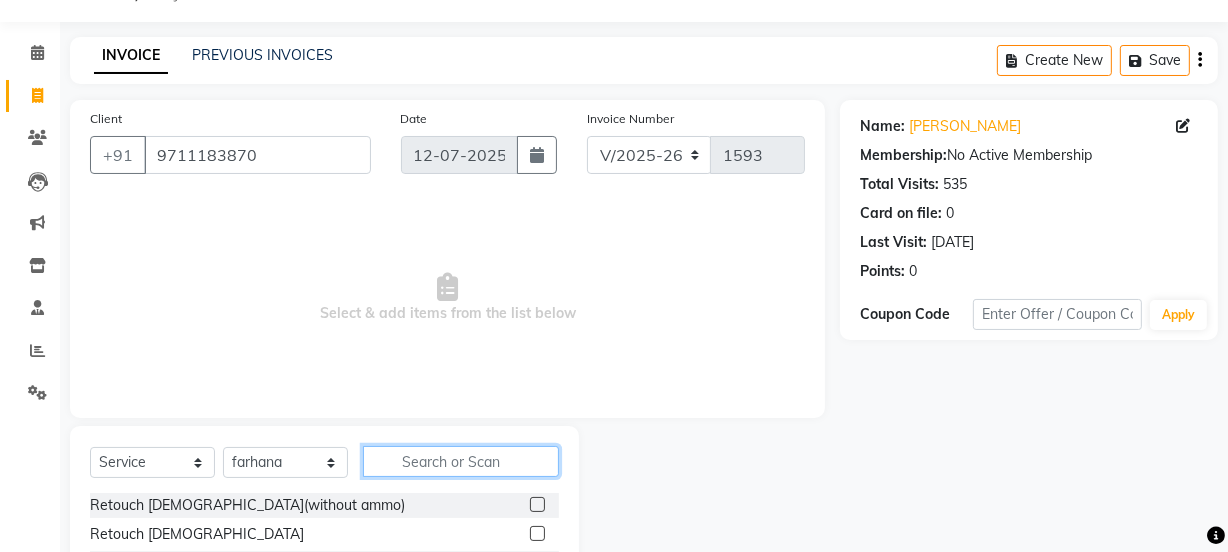 click 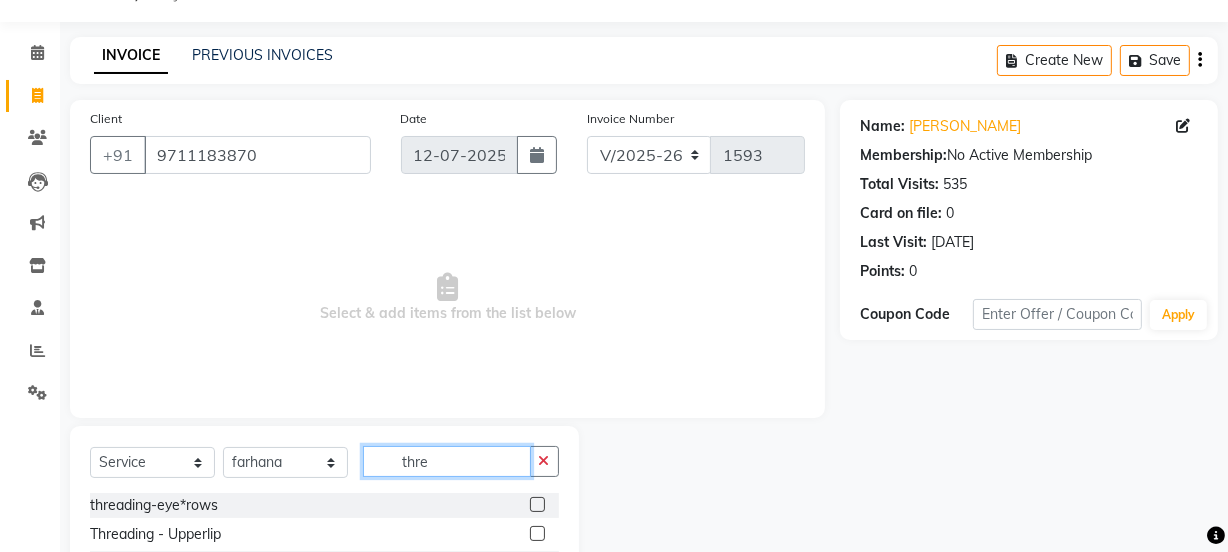 type on "thre" 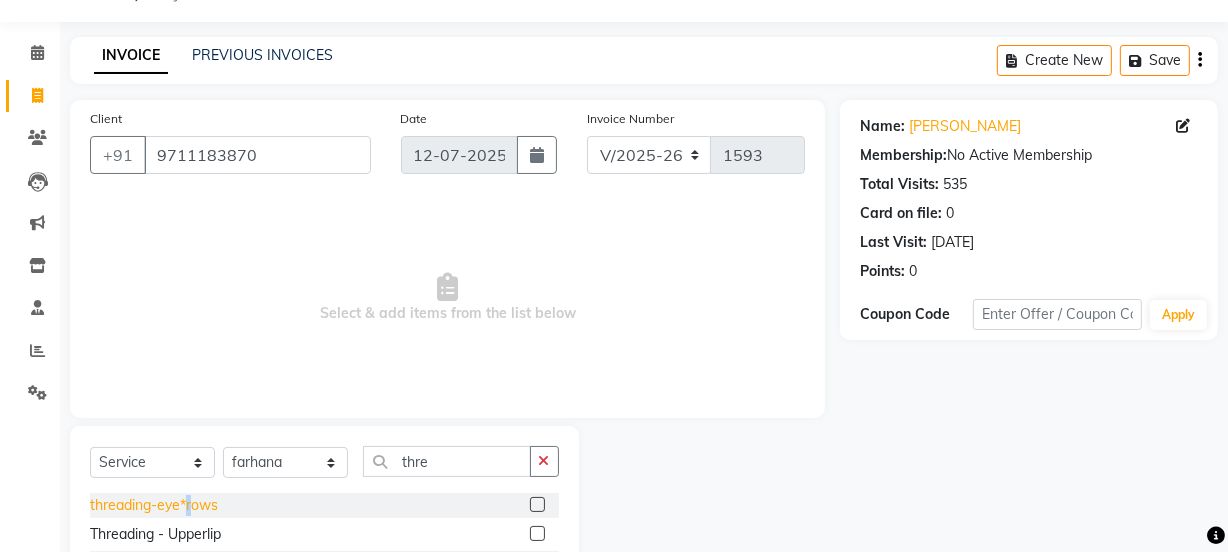 click on "threading-eye*rows" 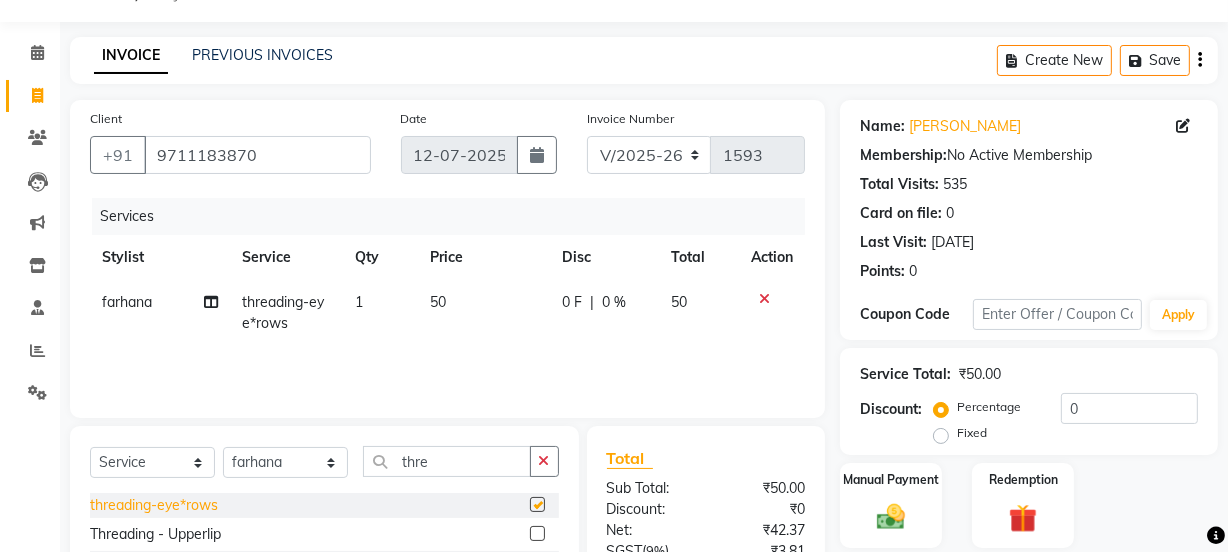 checkbox on "false" 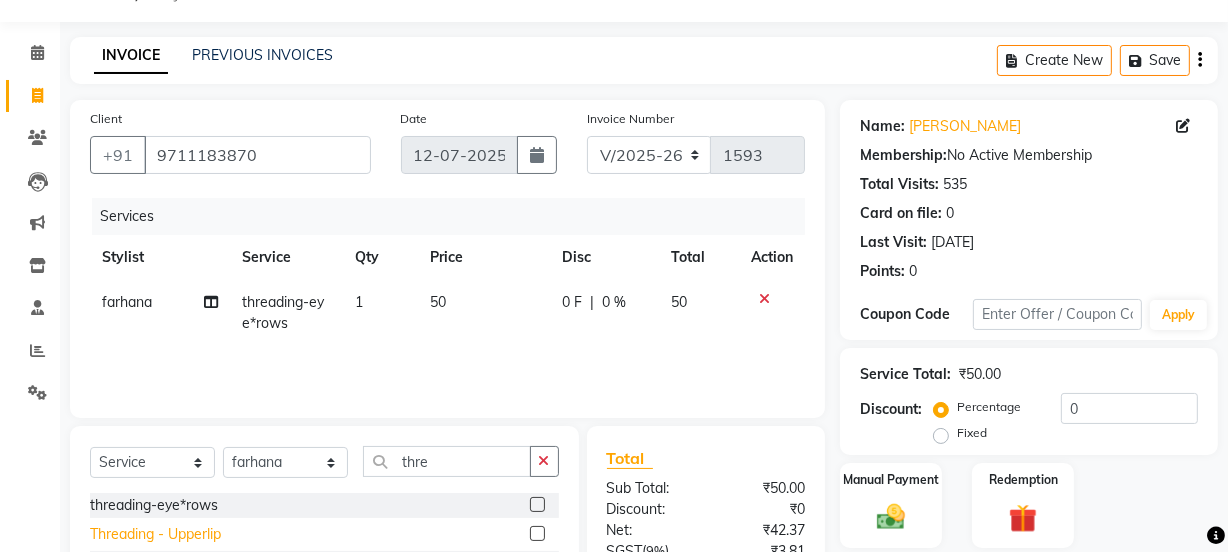 click on "Threading - Upperlip" 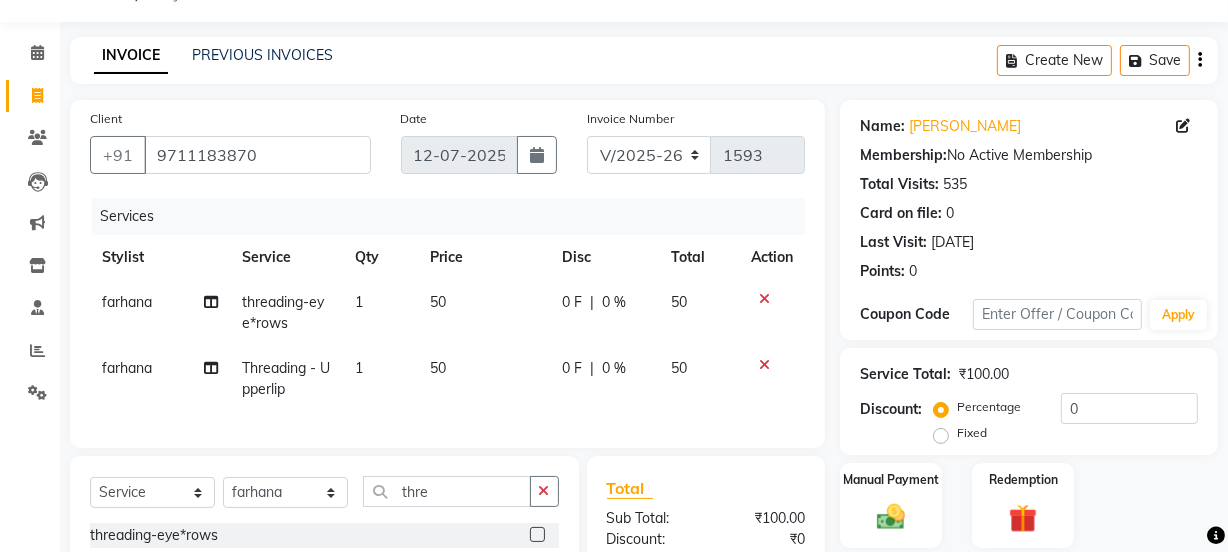 checkbox on "false" 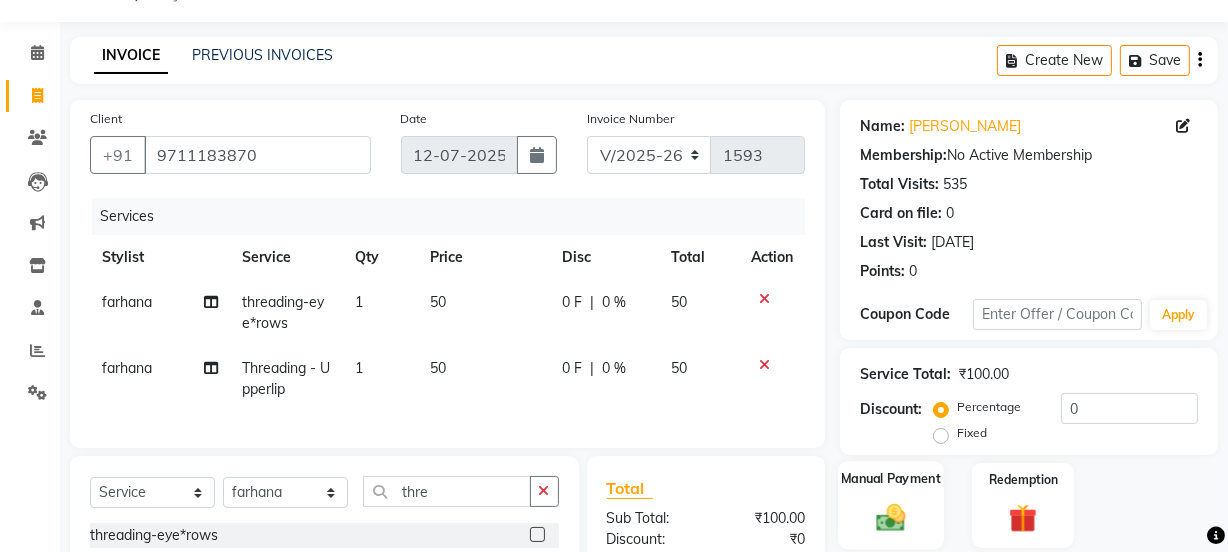 click 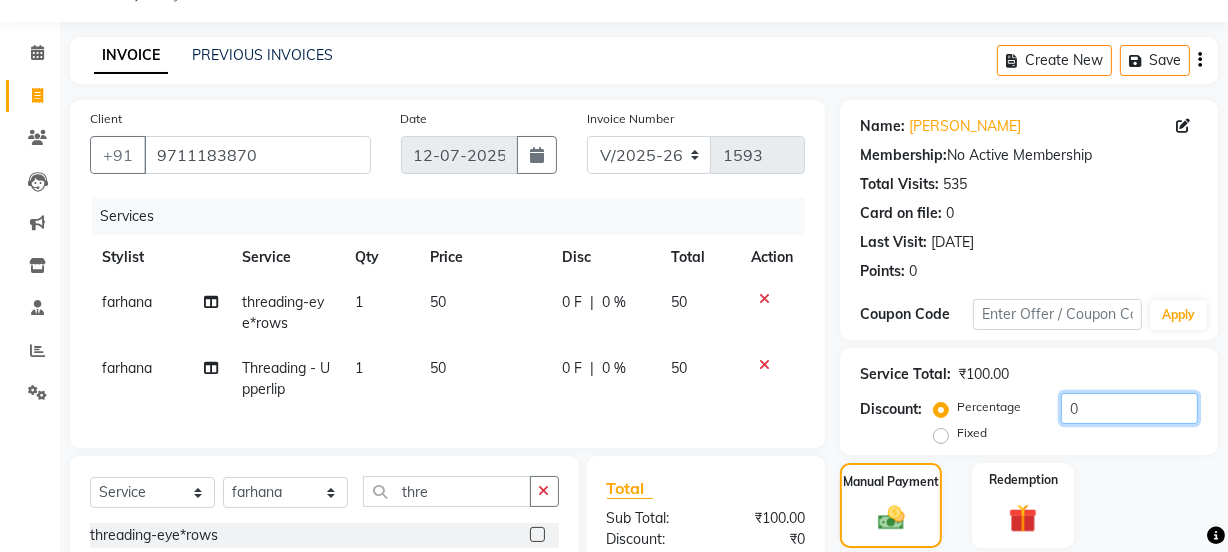 drag, startPoint x: 1193, startPoint y: 439, endPoint x: 1240, endPoint y: 402, distance: 59.816387 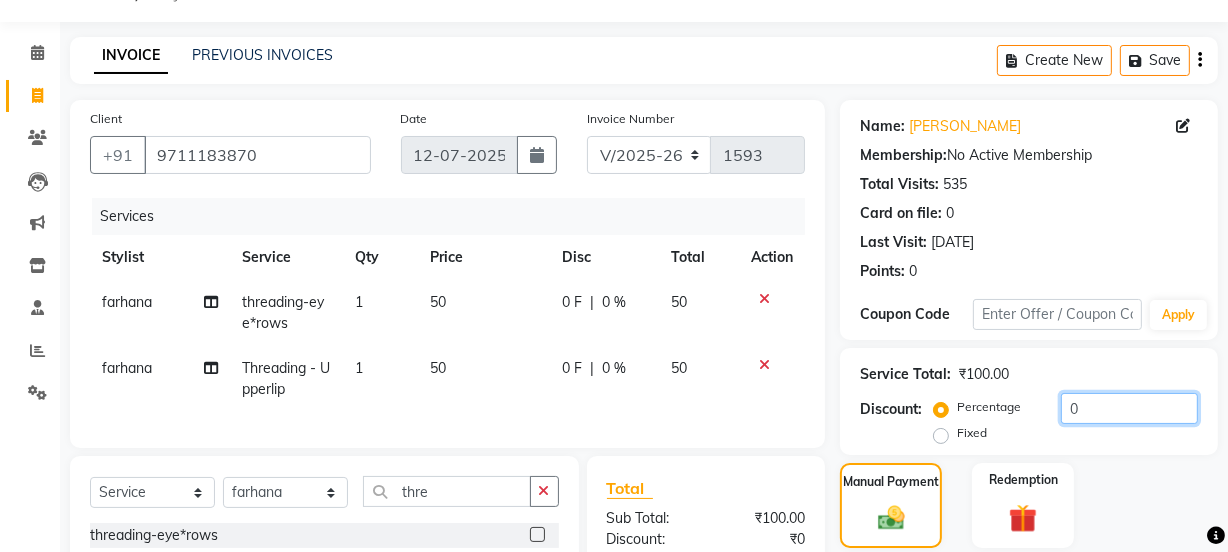 click on "08047224946 Select Location × [GEOGRAPHIC_DATA], [GEOGRAPHIC_DATA][PERSON_NAME] Default Panel My Panel English ENGLISH Español العربية मराठी हिंदी ગુજરાતી தமிழ் 中文 Notifications nothing to show ☀ [GEOGRAPHIC_DATA], [GEOGRAPHIC_DATA][PERSON_NAME]  Calendar  Invoice  Clients  Leads   Marketing  Inventory  Staff  Reports  Settings Completed InProgress Upcoming Dropped Tentative Check-In Confirm Bookings Segments Page Builder INVOICE PREVIOUS INVOICES Create New   Save  Client [PHONE_NUMBER] Date [DATE] Invoice Number V/2025 V/[PHONE_NUMBER] Services Stylist Service Qty Price Disc Total Action farhana threading-eye*rows 1 50 0 F | 0 % 50 farhana Threading - Upperlip 1 50 0 F | 0 % 50 Select  Service  Product  Membership  Package Voucher Prepaid Gift Card  Select Stylist [PERSON_NAME] [PERSON_NAME] GAURAV [PERSON_NAME] Manager [PERSON_NAME] [PERSON_NAME] POOJA Radha rahul Rani [PERSON_NAME] [PERSON_NAME]  [PERSON_NAME] sunny [PERSON_NAME] thre threading-eye*rows  Threading - Upperlip  ₹0" at bounding box center [614, 226] 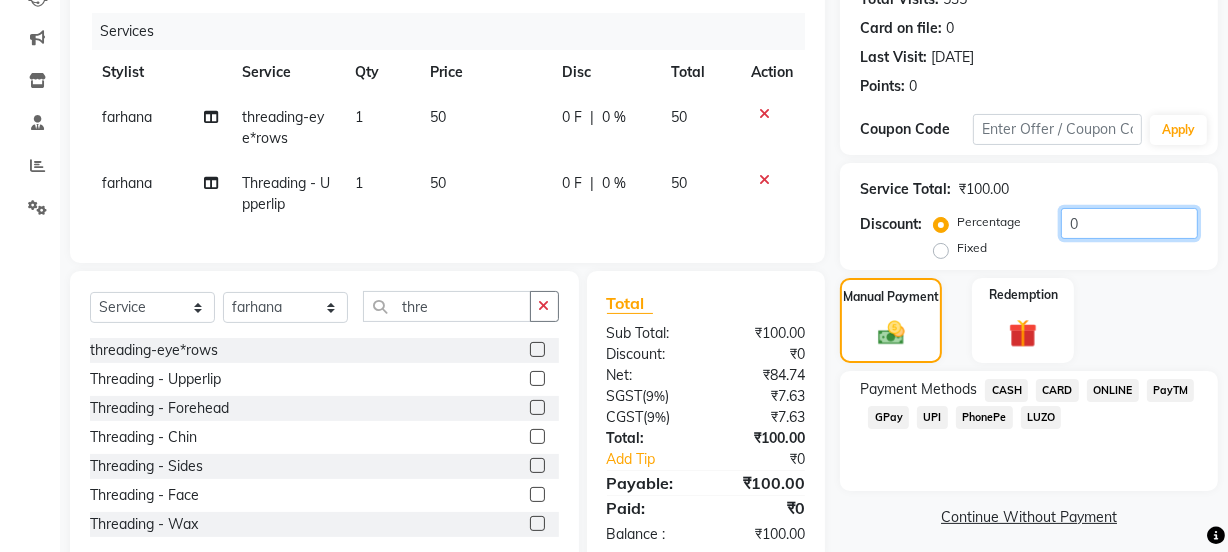 scroll, scrollTop: 293, scrollLeft: 0, axis: vertical 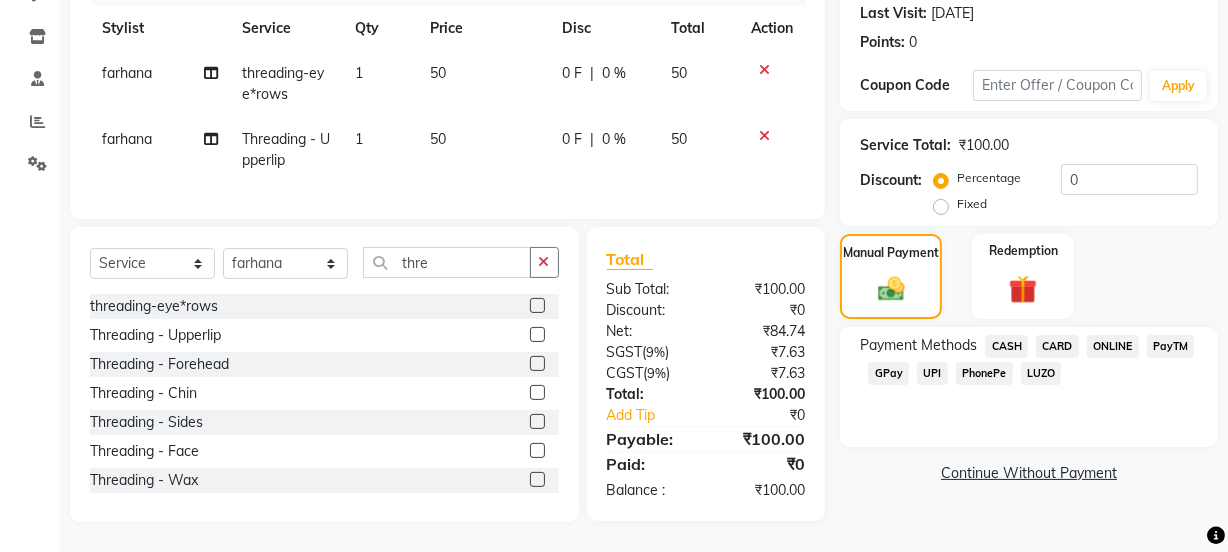 click on "UPI" 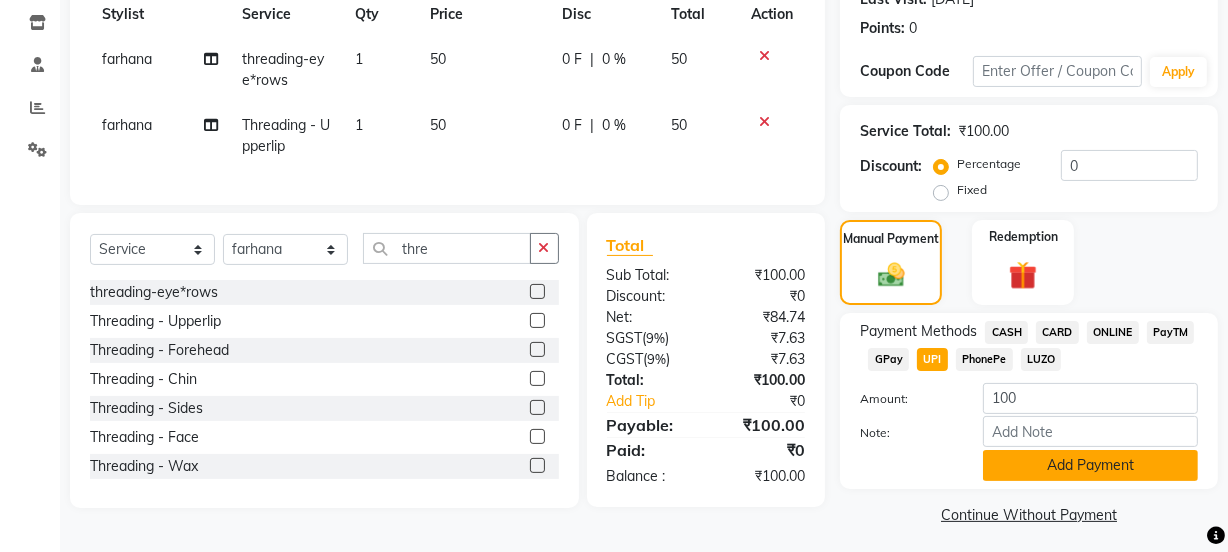 click on "Add Payment" 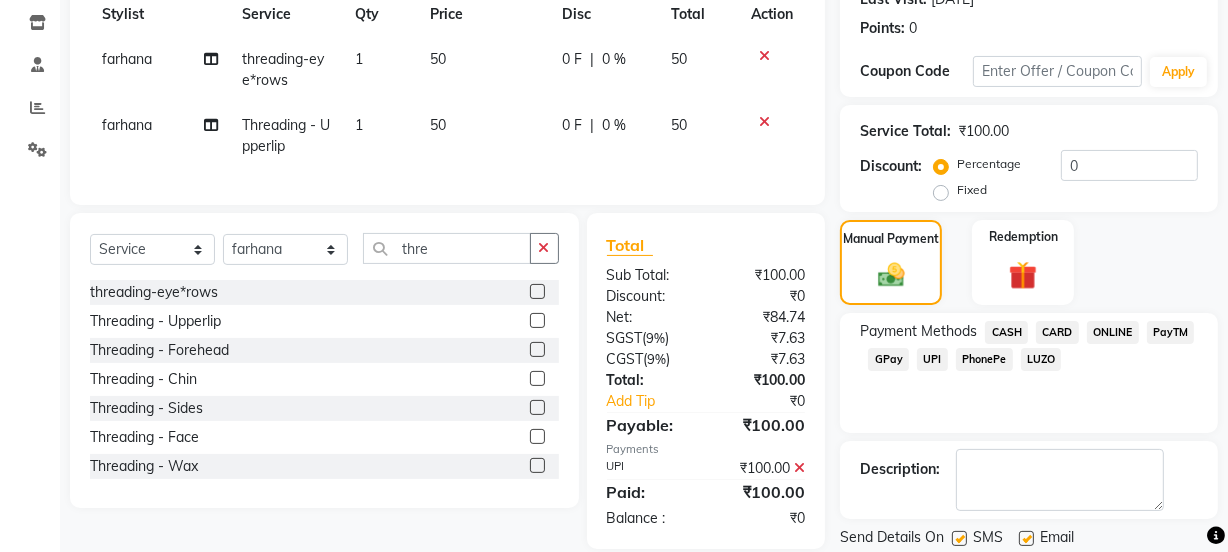 scroll, scrollTop: 357, scrollLeft: 0, axis: vertical 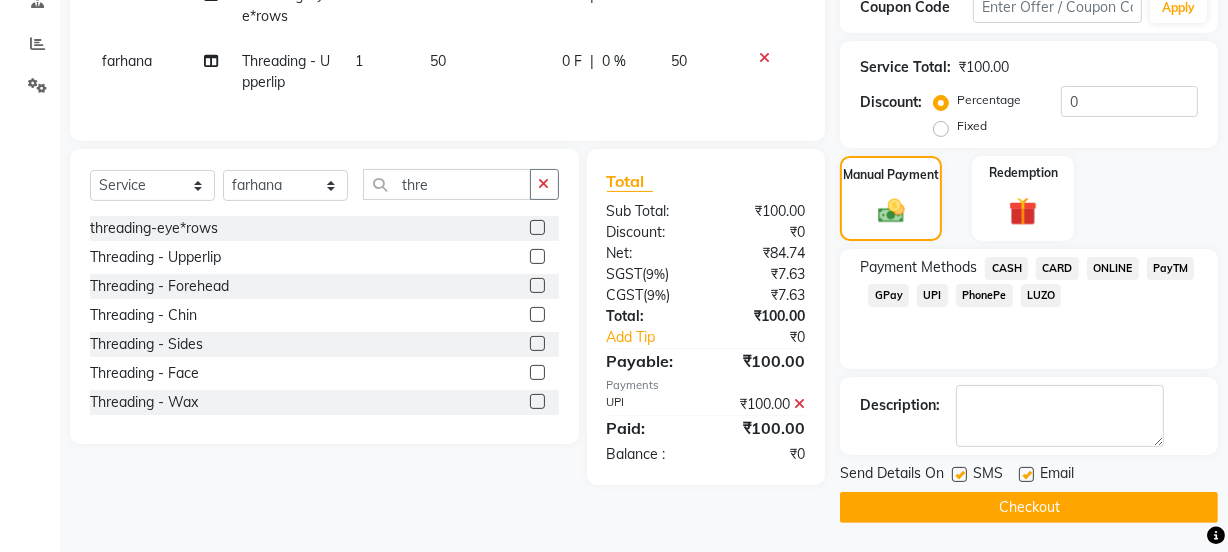 click on "Checkout" 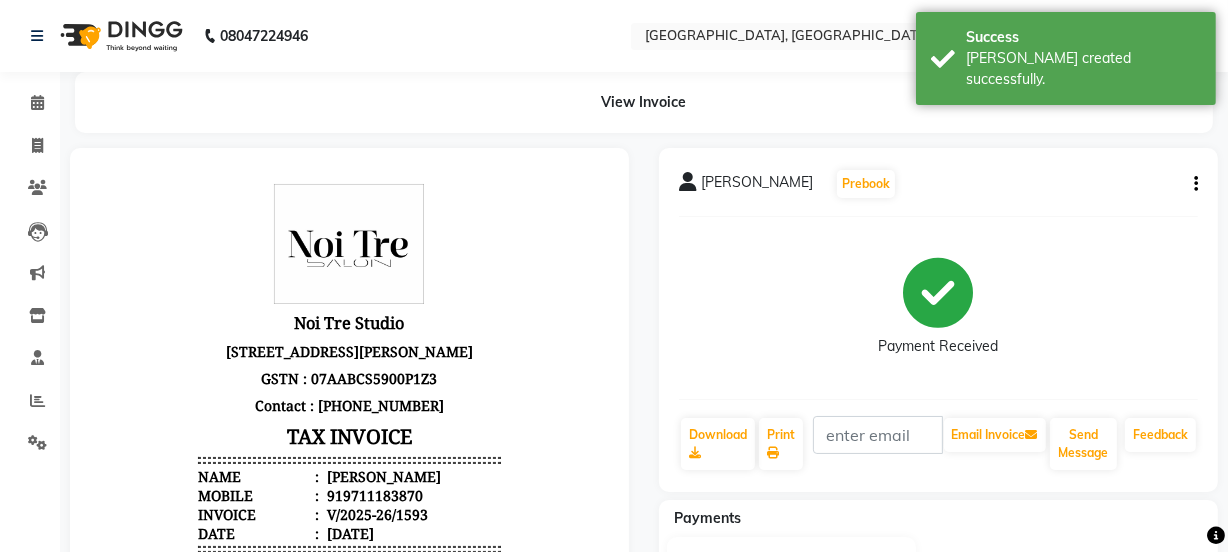 scroll, scrollTop: 0, scrollLeft: 0, axis: both 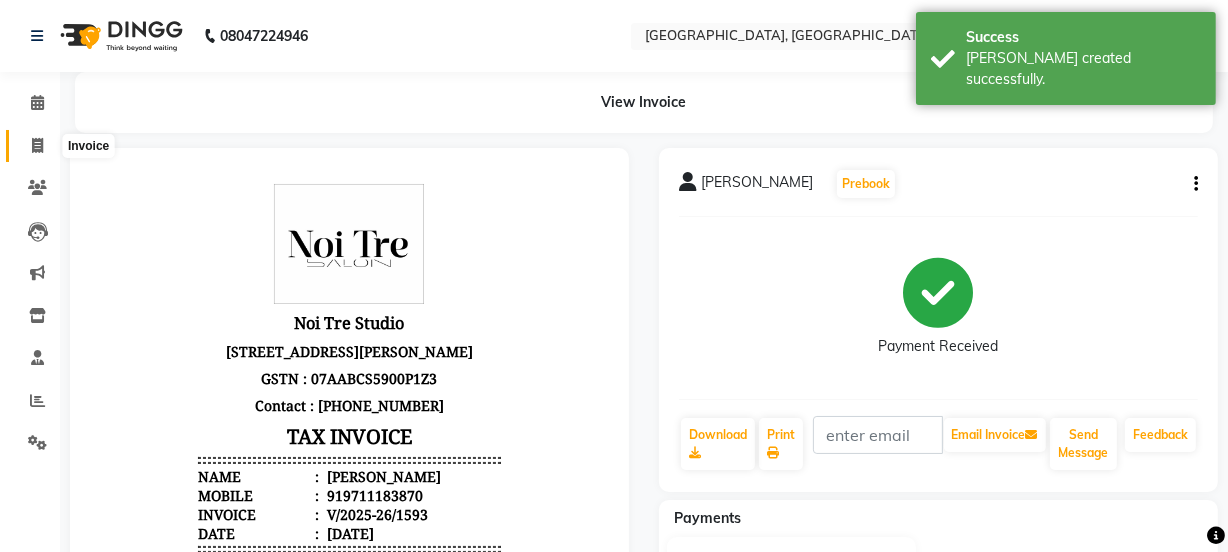 click 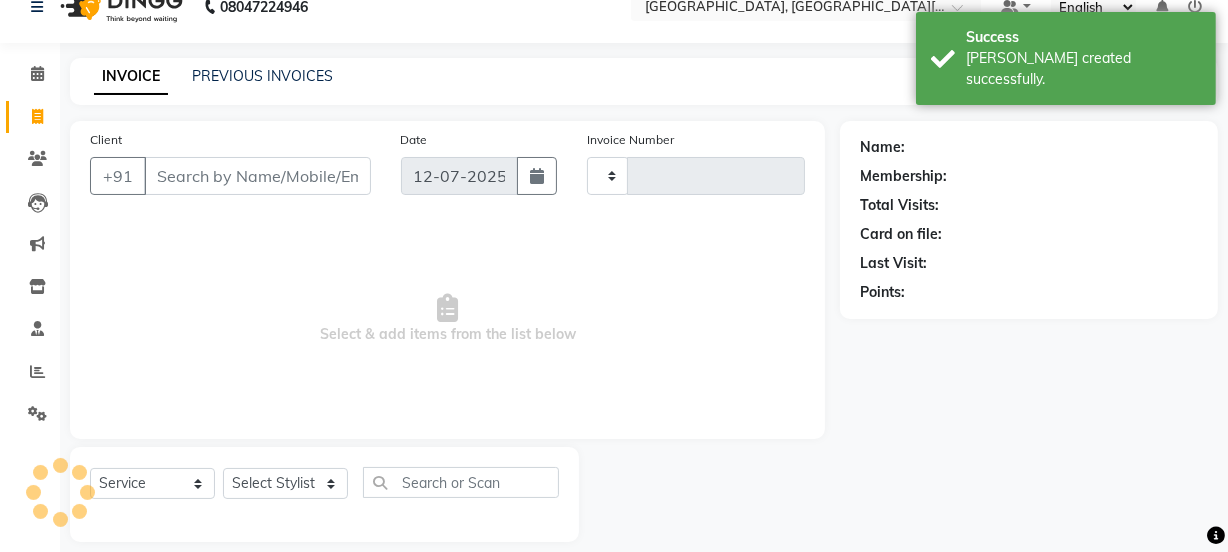 type on "1594" 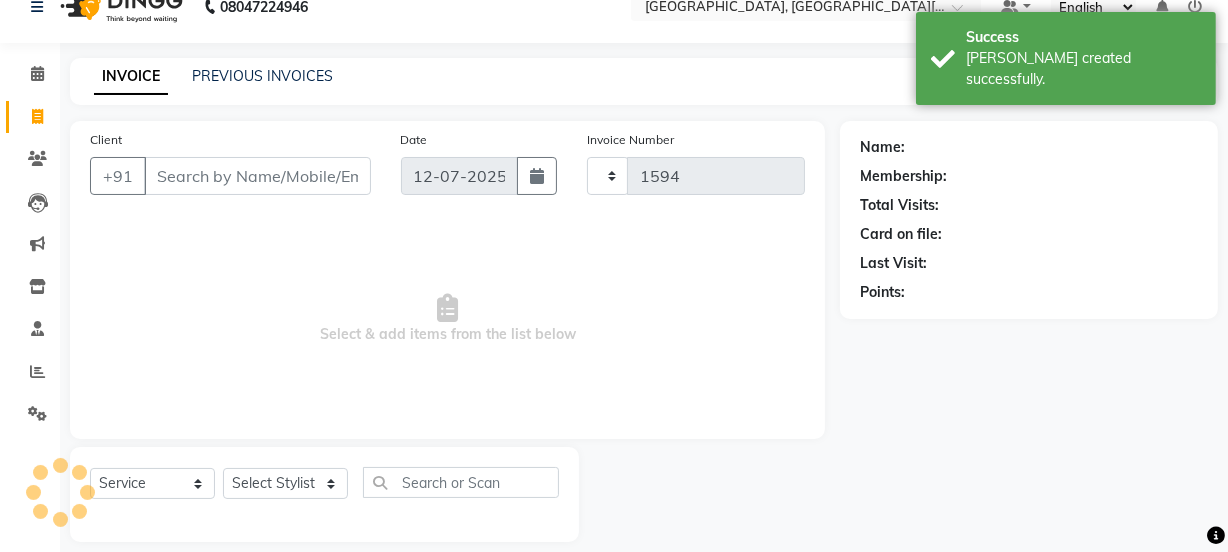 select on "4884" 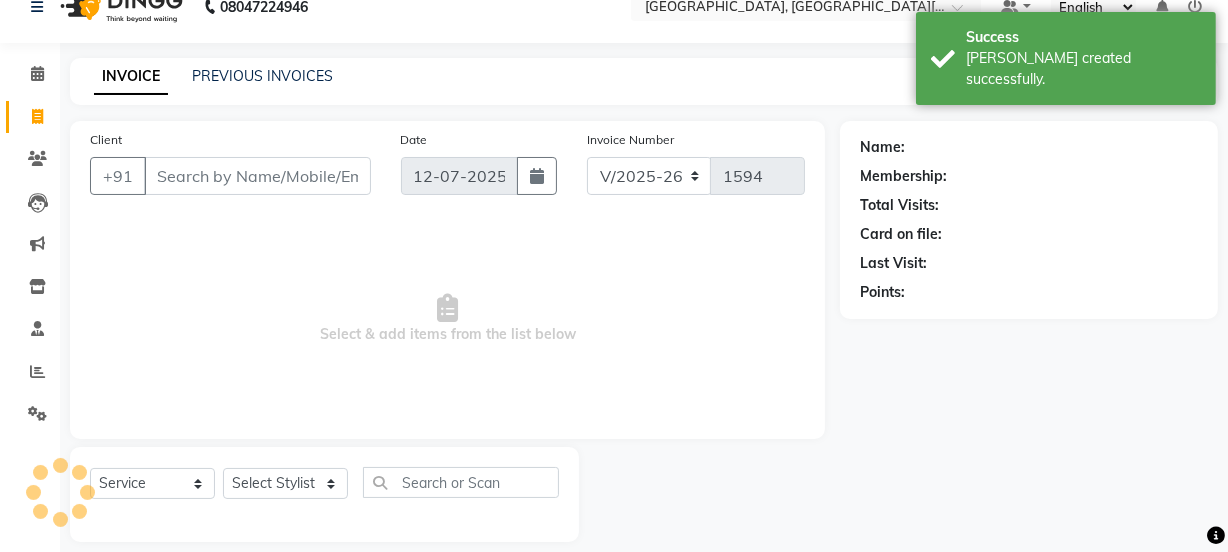 scroll, scrollTop: 50, scrollLeft: 0, axis: vertical 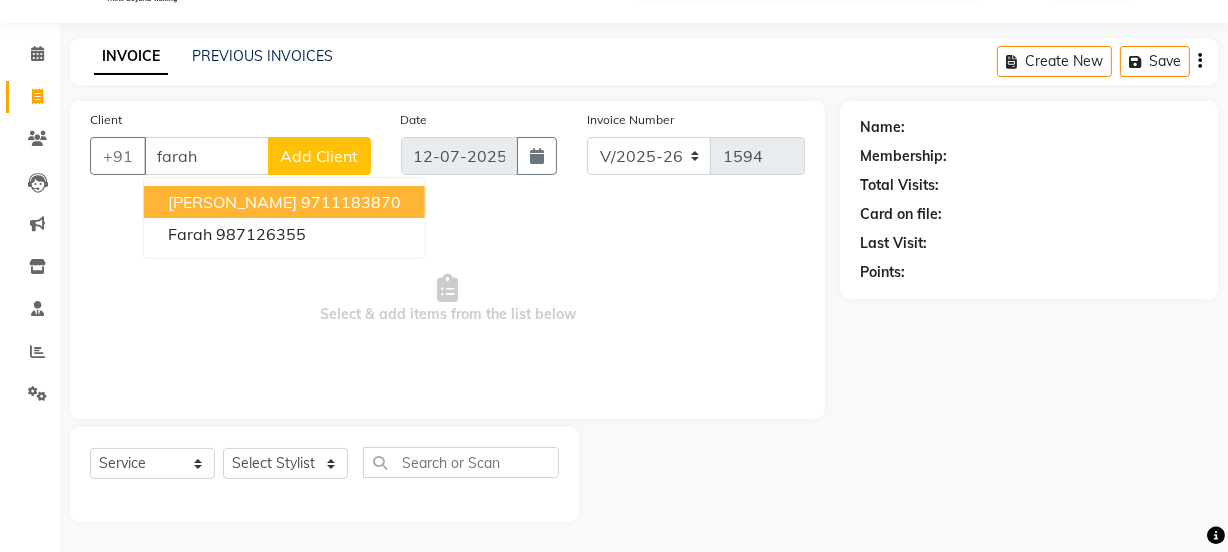 click on "[PERSON_NAME]" at bounding box center [232, 202] 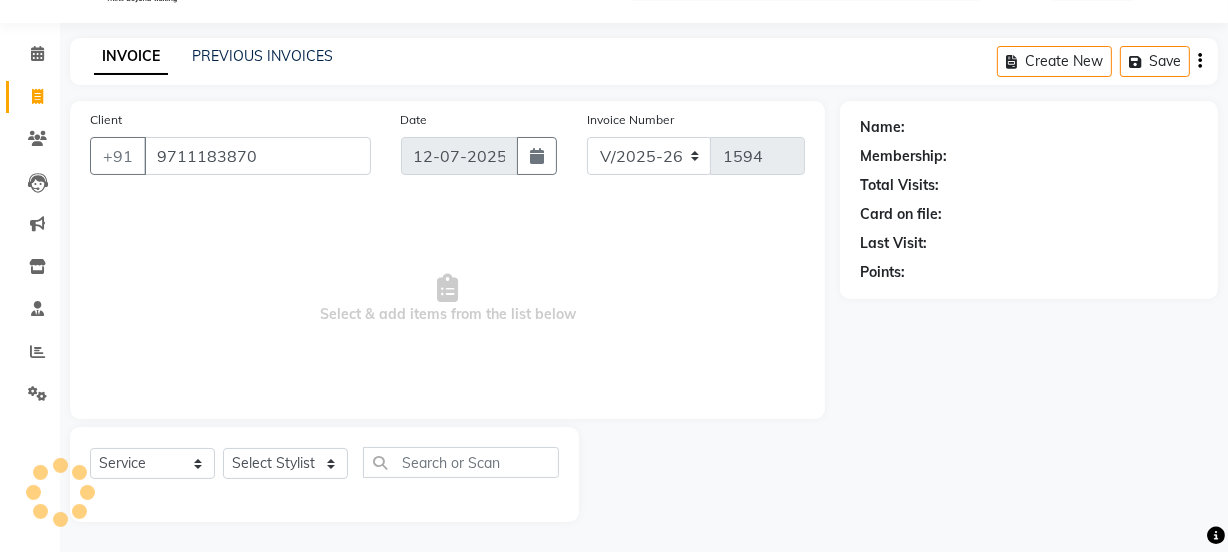 type on "9711183870" 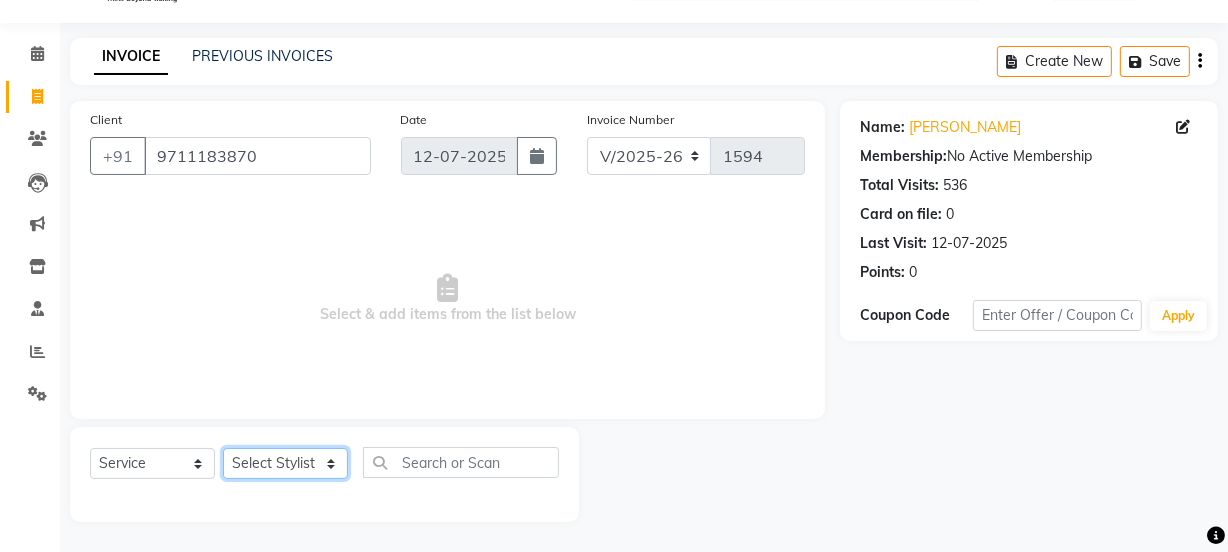 click on "Select Stylist [PERSON_NAME] [PERSON_NAME] GAURAV [PERSON_NAME] Manager [PERSON_NAME] [PERSON_NAME] POOJA [PERSON_NAME] [PERSON_NAME]  [PERSON_NAME] [PERSON_NAME]" 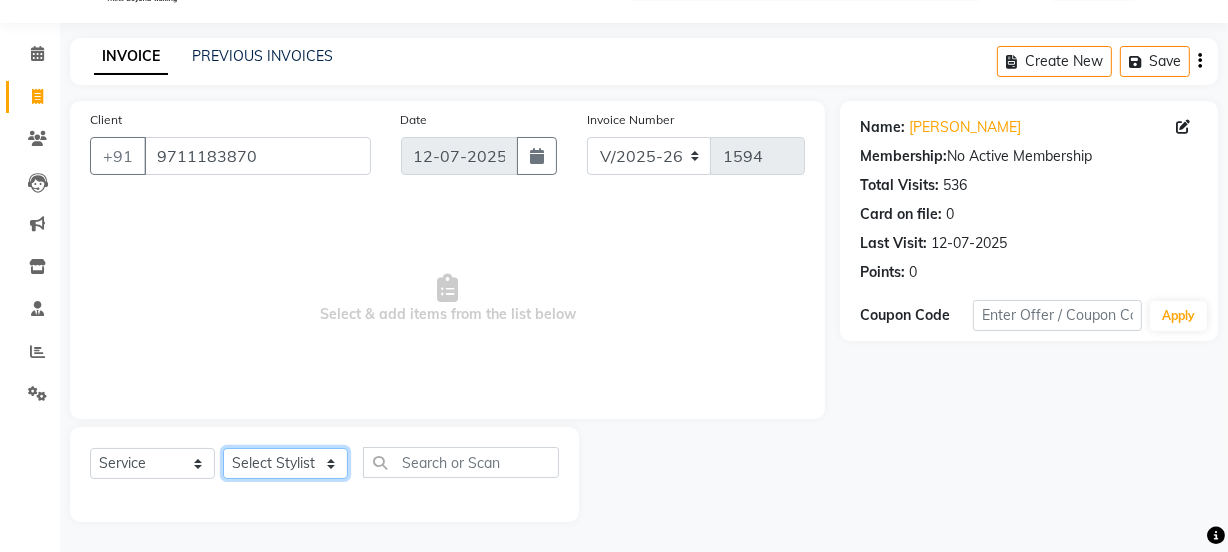select on "30888" 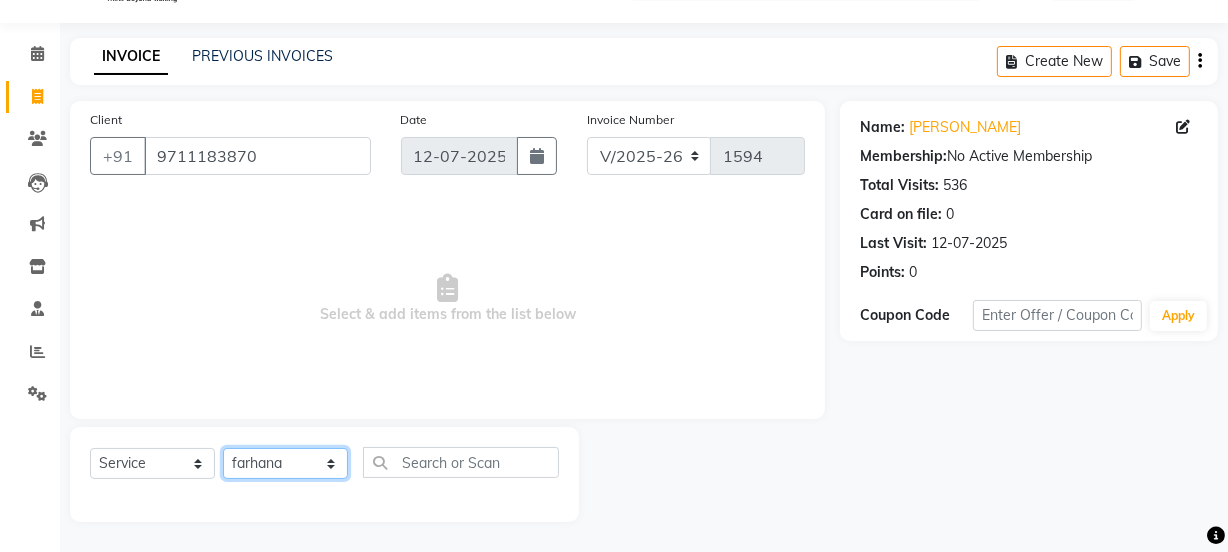 click on "Select Stylist [PERSON_NAME] [PERSON_NAME] GAURAV [PERSON_NAME] Manager [PERSON_NAME] [PERSON_NAME] POOJA [PERSON_NAME] [PERSON_NAME]  [PERSON_NAME] [PERSON_NAME]" 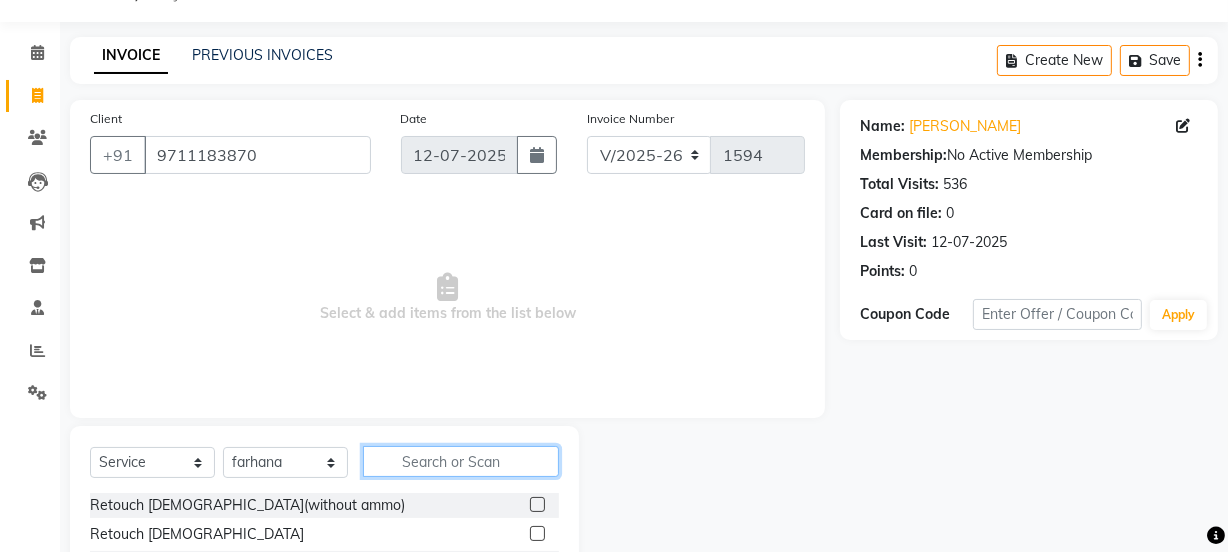 click 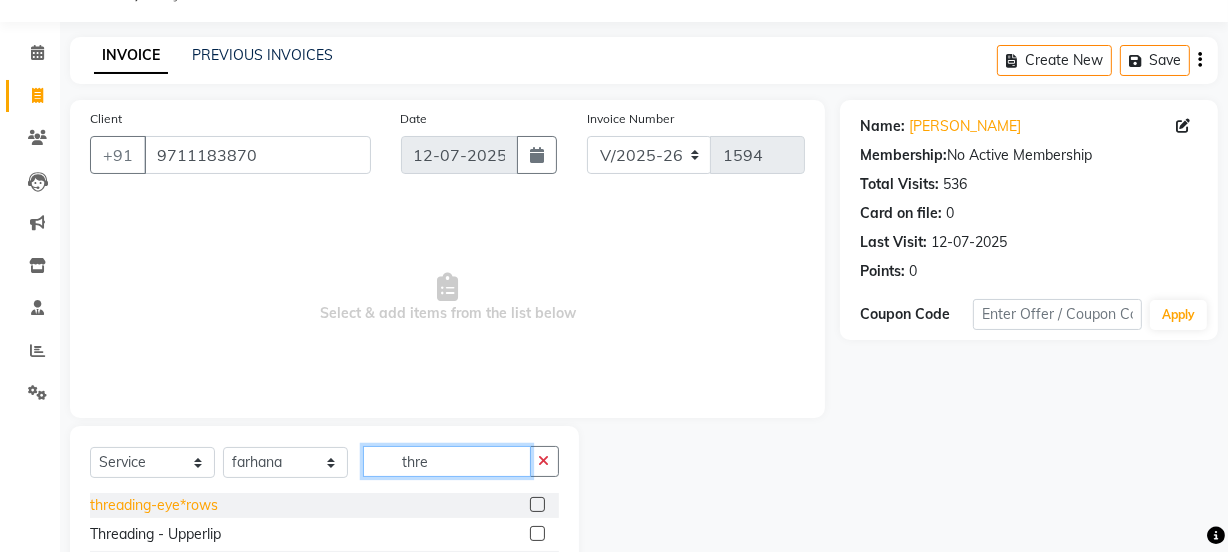 type on "thre" 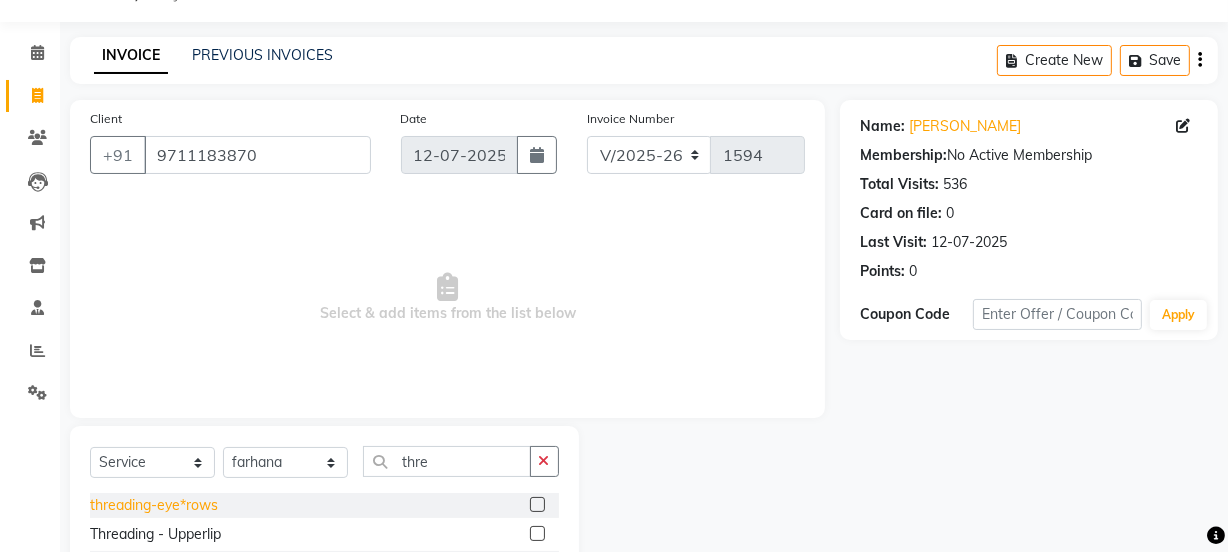 click on "threading-eye*rows" 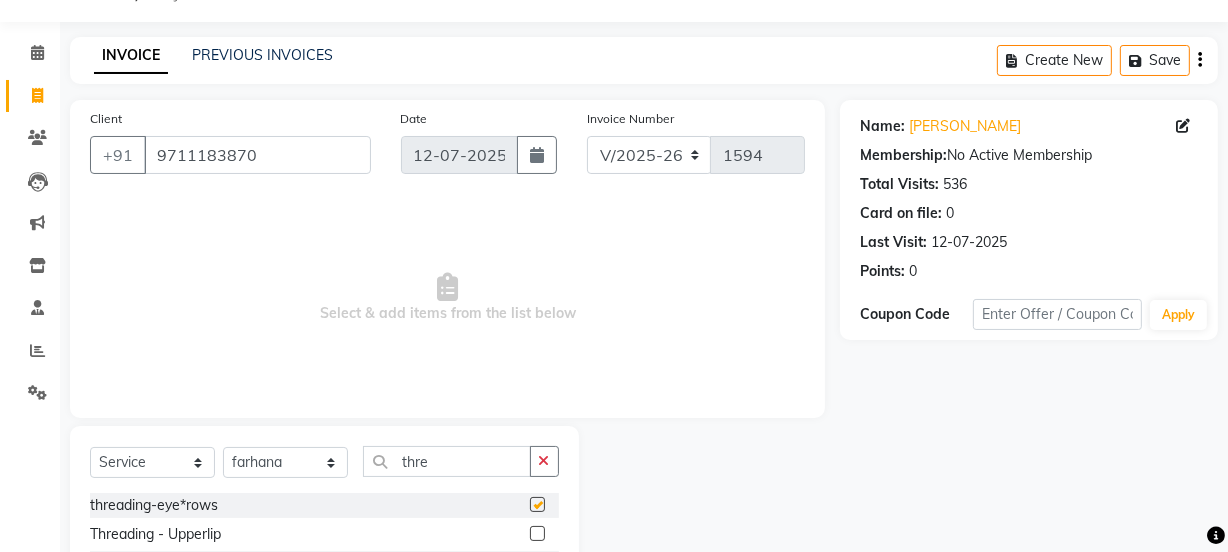checkbox on "false" 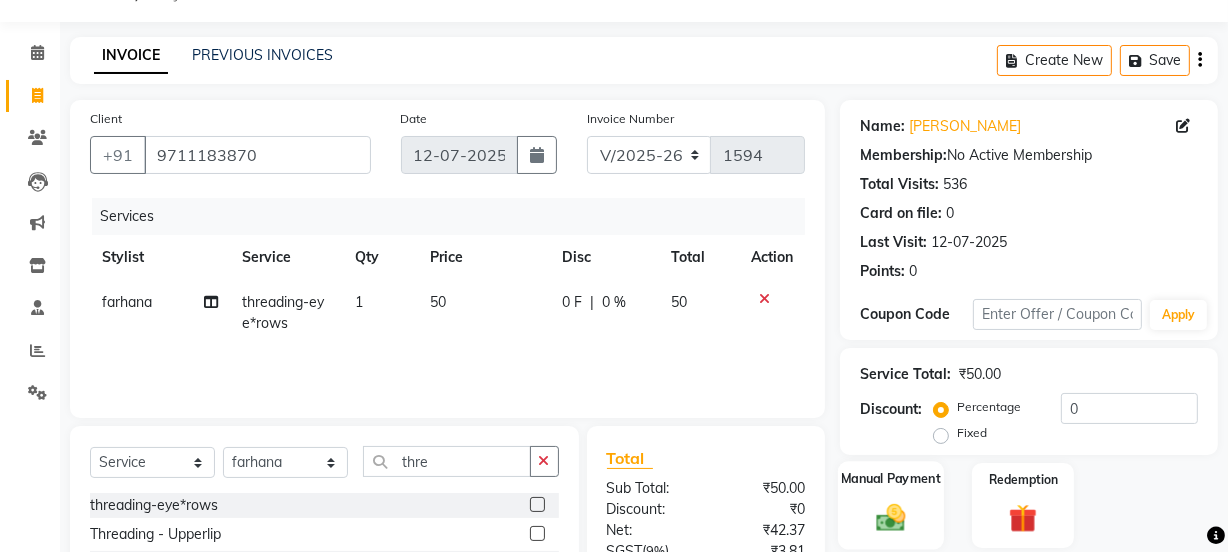 click 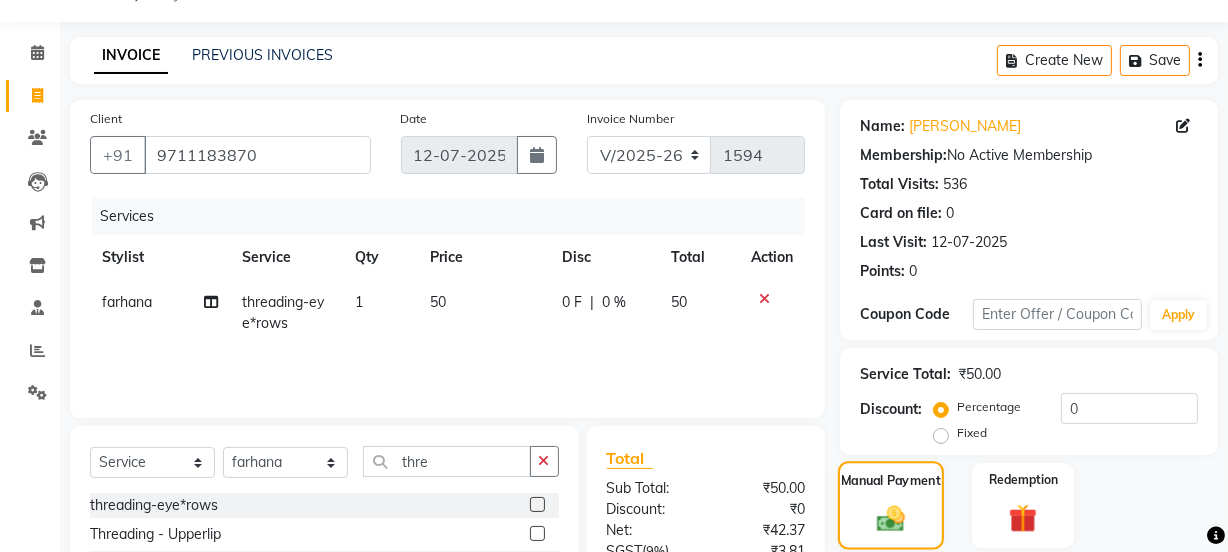 click 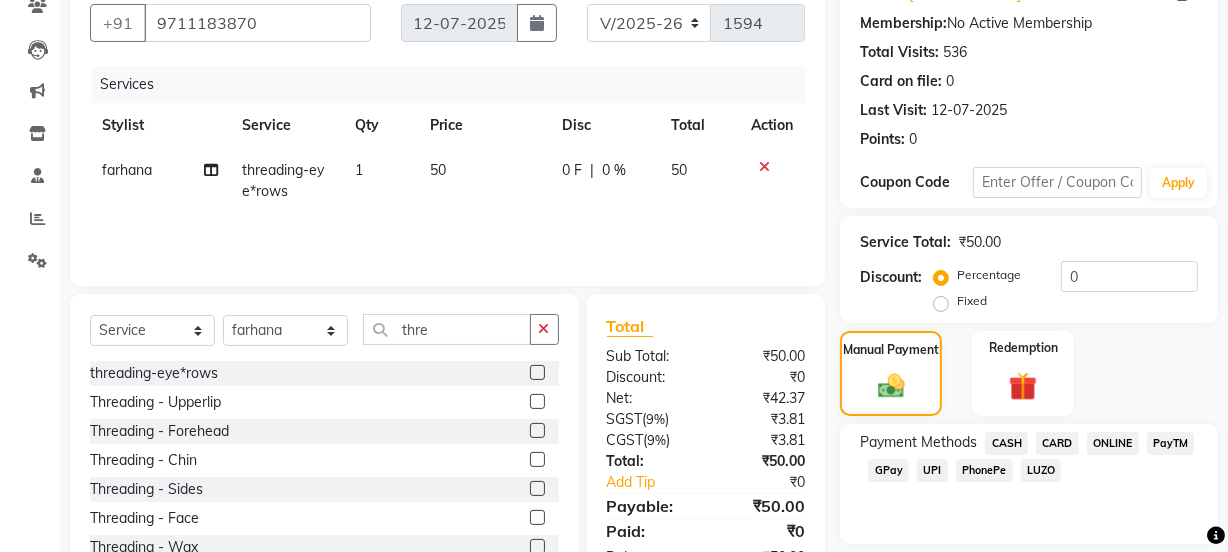 scroll, scrollTop: 250, scrollLeft: 0, axis: vertical 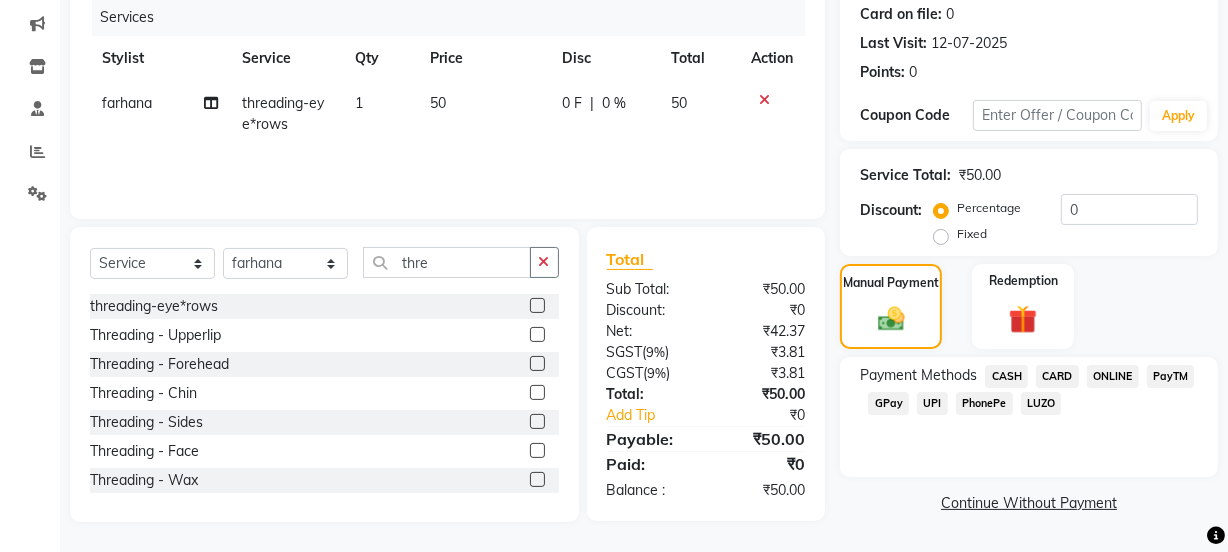 click on "CASH" 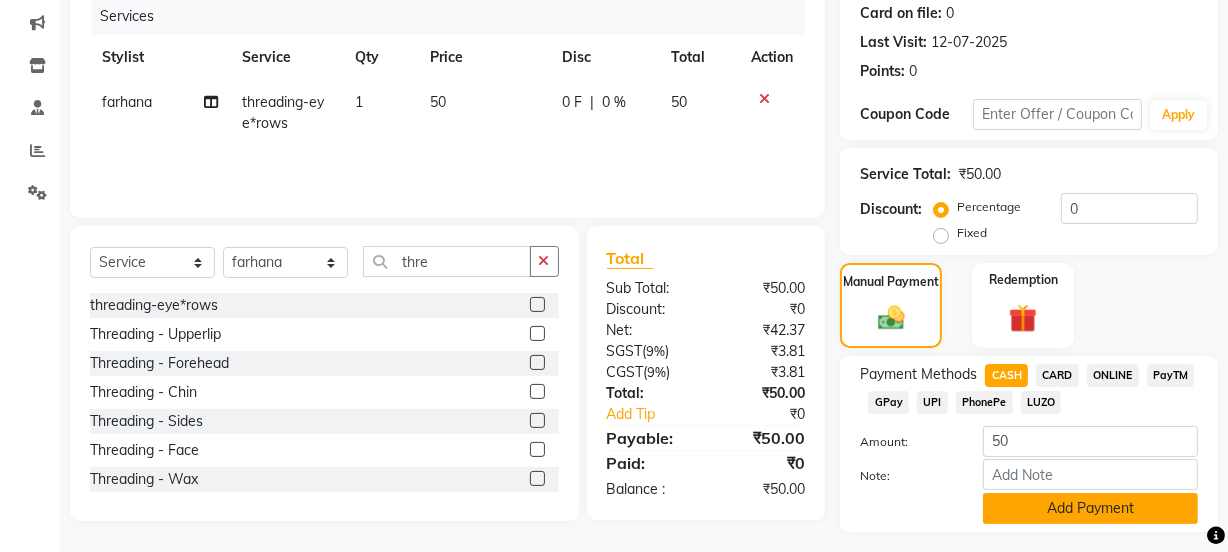 click on "Add Payment" 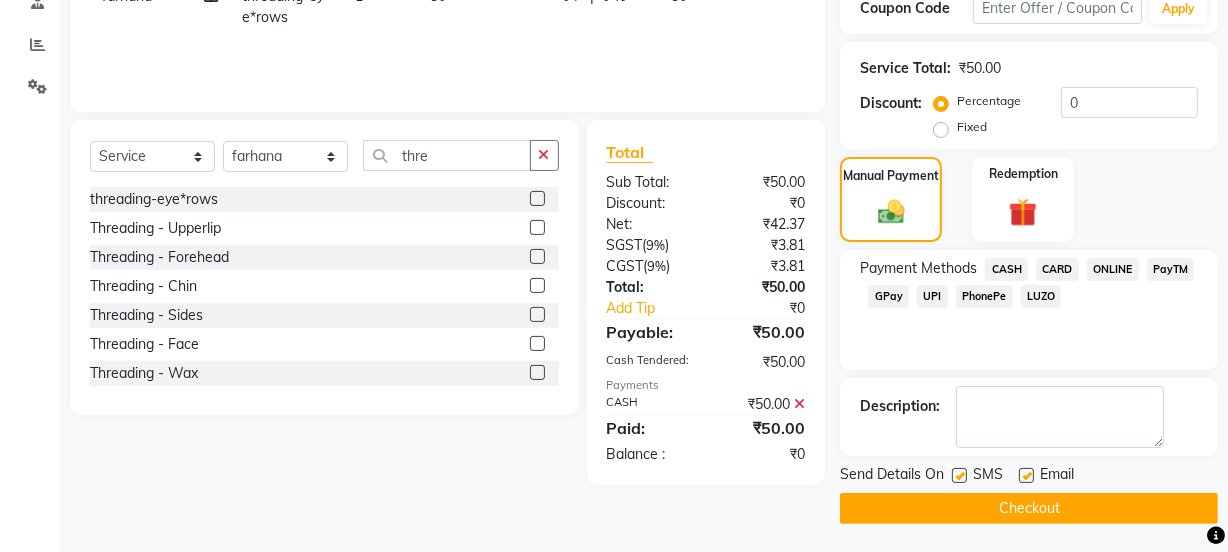 scroll, scrollTop: 357, scrollLeft: 0, axis: vertical 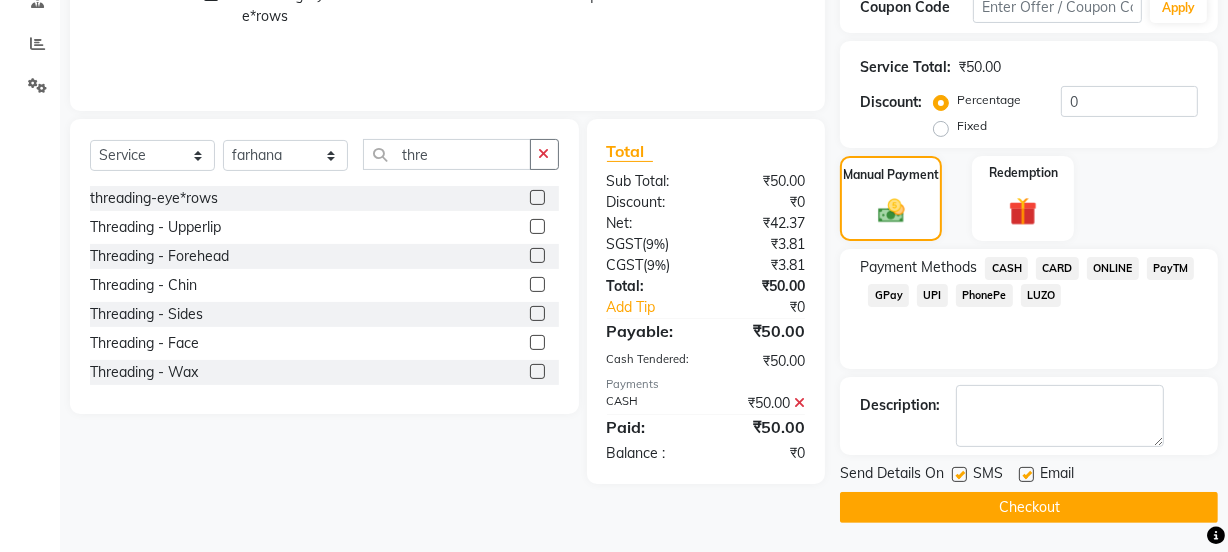 click on "INVOICE PREVIOUS INVOICES Create New   Save  Client [PHONE_NUMBER] Date [DATE] Invoice Number V/2025 V/[PHONE_NUMBER] Services Stylist Service Qty Price Disc Total Action farhana threading-eye*rows 1 50 0 F | 0 % 50 Select  Service  Product  Membership  Package Voucher Prepaid Gift Card  Select Stylist [PERSON_NAME] [PERSON_NAME] GAURAV [PERSON_NAME] Manager [PERSON_NAME] [PERSON_NAME] POOJA Radha [PERSON_NAME] [PERSON_NAME] [PERSON_NAME]  [PERSON_NAME] sunny [PERSON_NAME] thre threading-eye*rows  Threading - Upperlip  Threading - Forehead  Threading - Chin  Threading - Sides  Threading - Face  Threading - Wax  Threading - Arms Waxing  Threading - Legs Waxing  Threading - Under Arms Waxing  Threading - Half Front/Back Waxing  Threading - Full Front/Back Waxing  Threading - Bikni Waxing  Threading - Full Body Waxing  Total Sub Total: ₹50.00 Discount: ₹0 Net: ₹42.37 SGST  ( 9% ) ₹3.81 CGST  ( 9% ) ₹3.81 Total: ₹50.00 Add Tip ₹0 Payable: ₹50.00 Cash Tendered: ₹50.00 Payments CASH ₹50.00  Paid: ₹50.00  :  0" 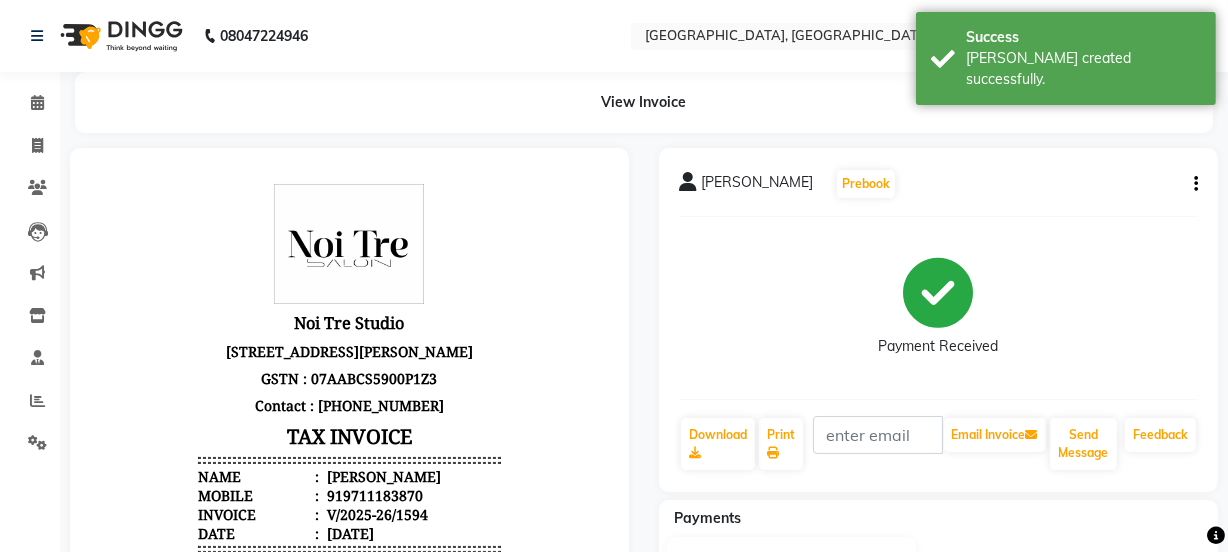 scroll, scrollTop: 0, scrollLeft: 0, axis: both 